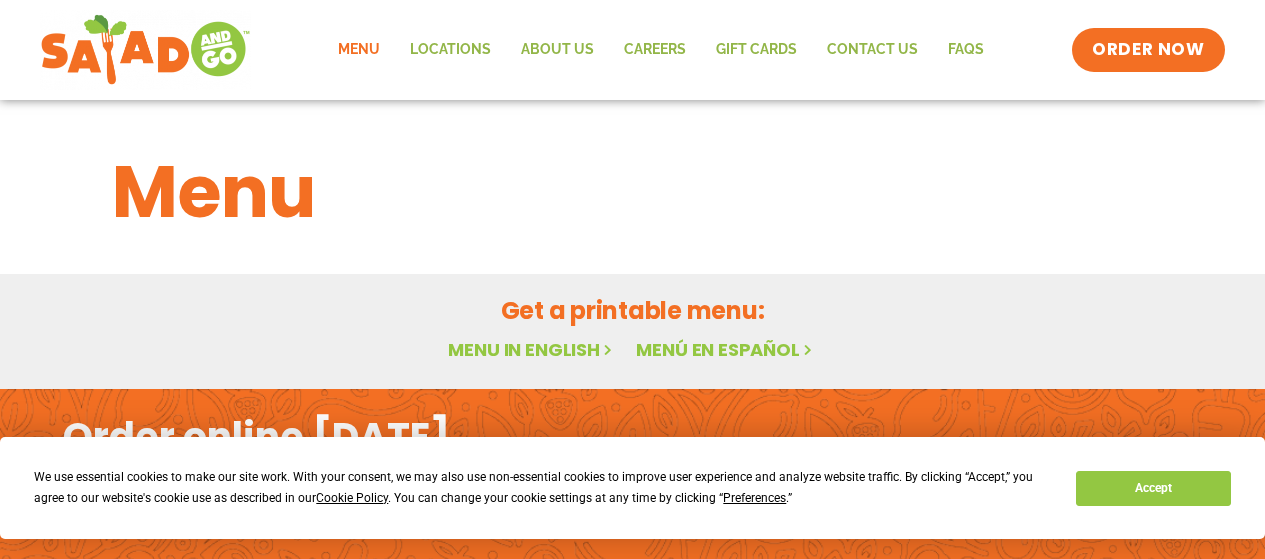 scroll, scrollTop: 0, scrollLeft: 0, axis: both 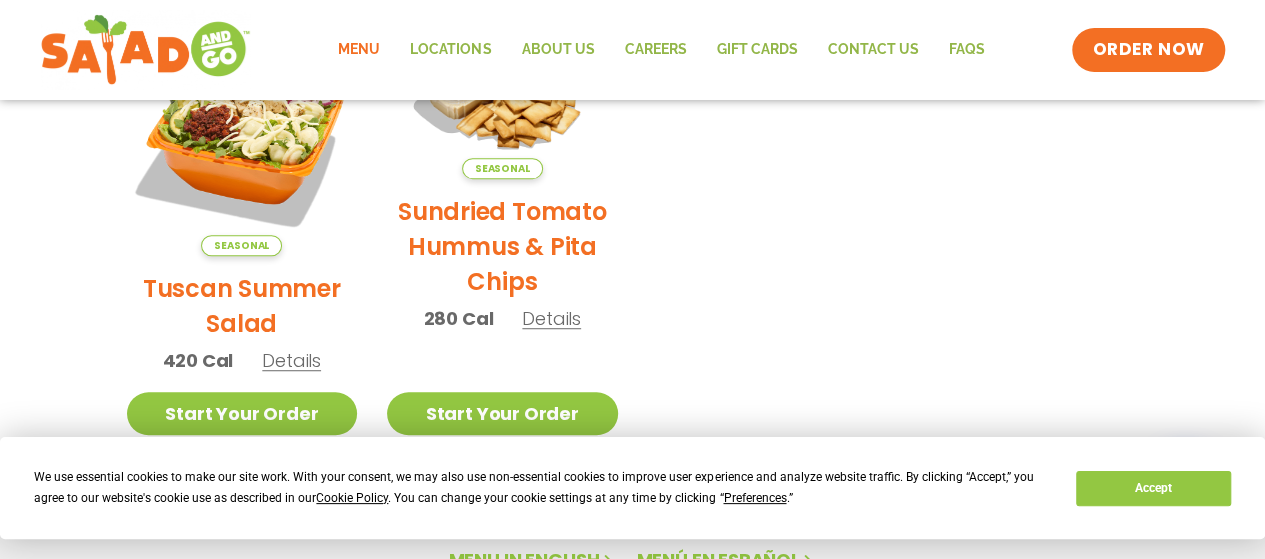 drag, startPoint x: 1273, startPoint y: 111, endPoint x: 1237, endPoint y: 296, distance: 188.47015 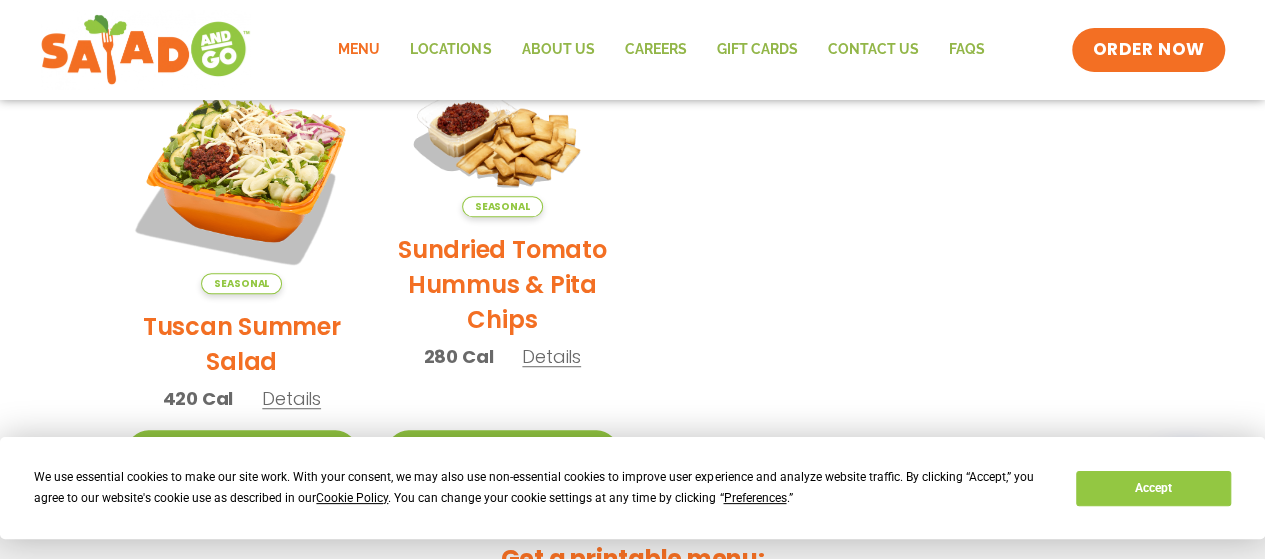 click on "Menu" 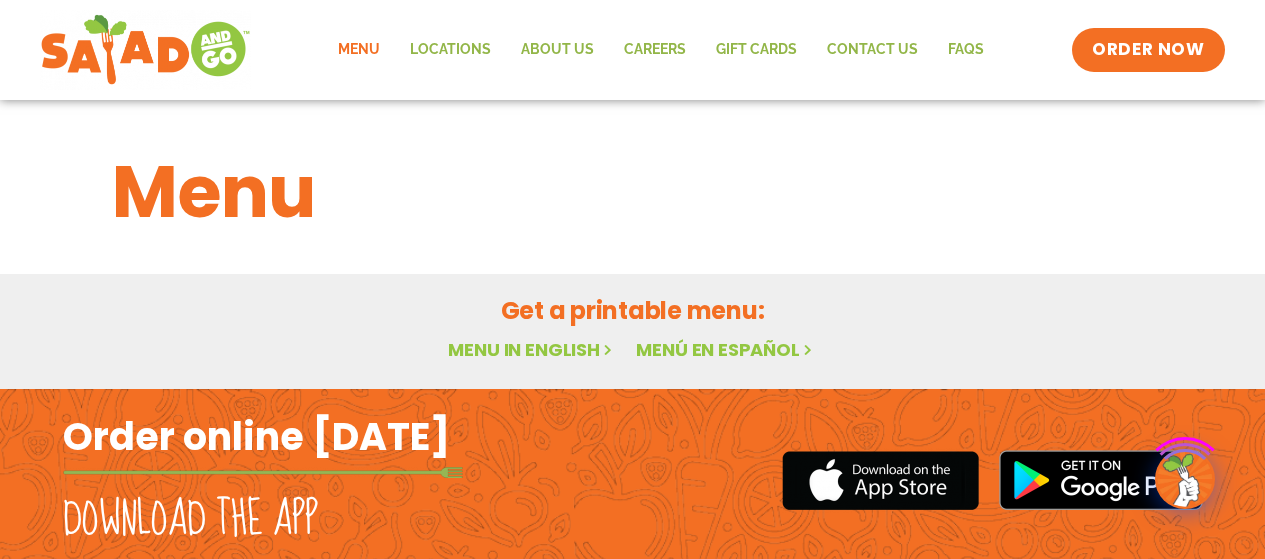 scroll, scrollTop: 0, scrollLeft: 0, axis: both 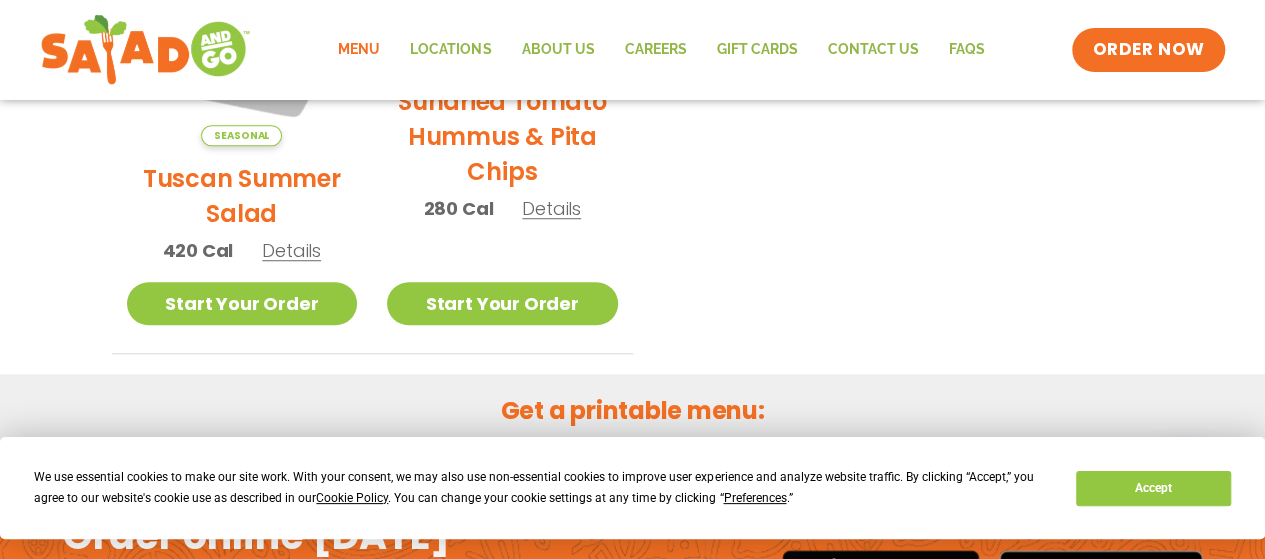 click on "We use essential cookies to make our site work. With your consent, we may also use non-essential cookies to improve user experience and analyze website traffic. By clicking “Accept,” you agree to our website's cookie use as described in our  Cookie Policy . You can change your cookie settings at any time by clicking “ Preferences .” Accept" at bounding box center [632, 488] 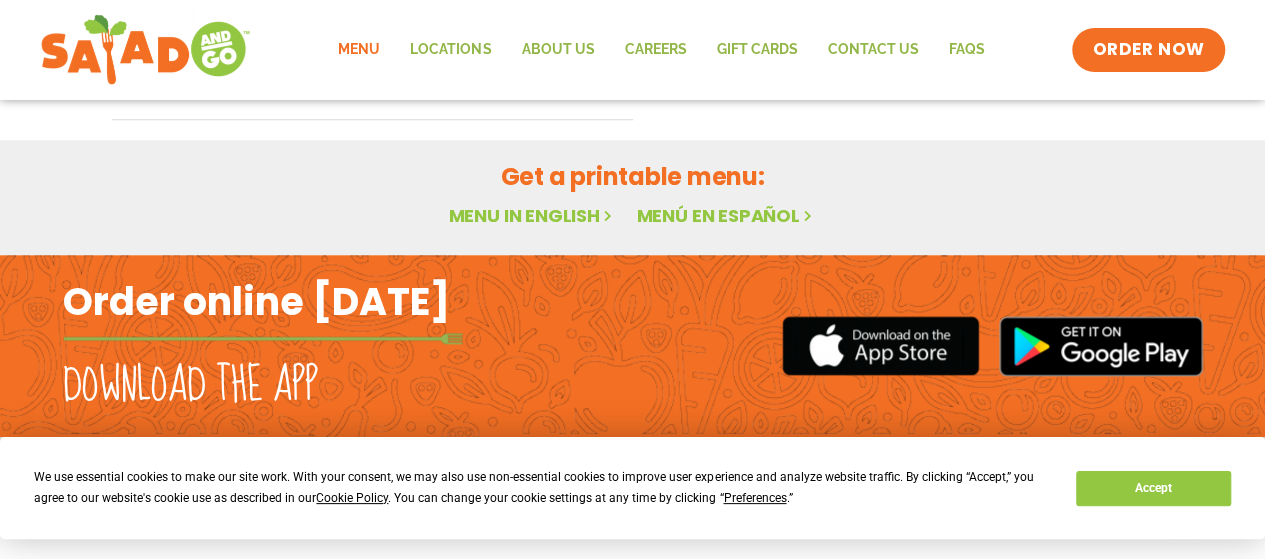 scroll, scrollTop: 880, scrollLeft: 0, axis: vertical 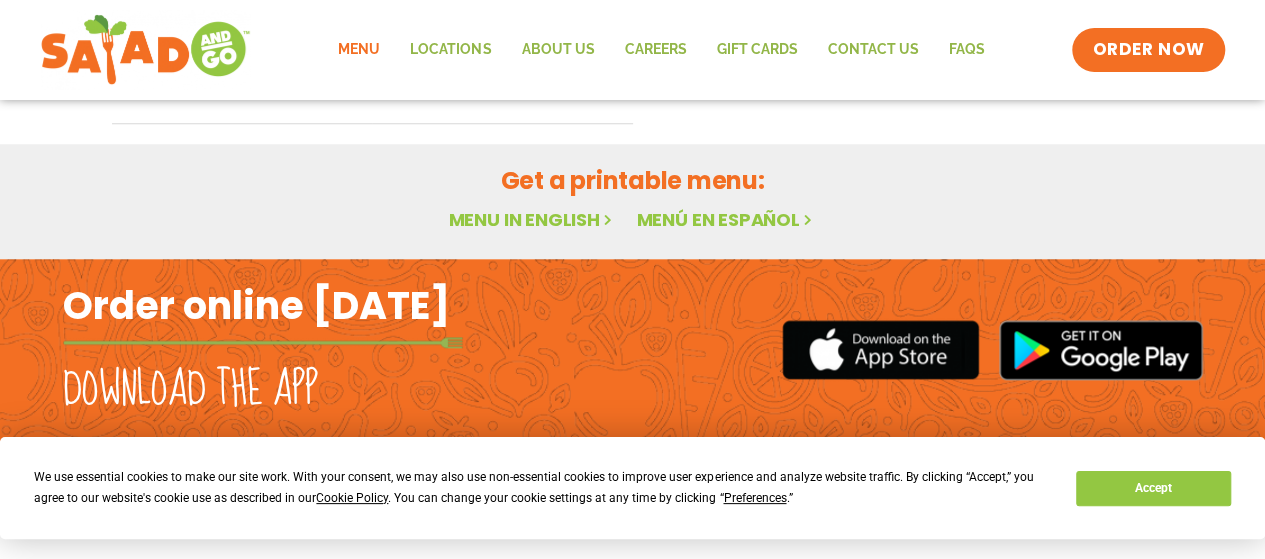 click at bounding box center [920, 350] 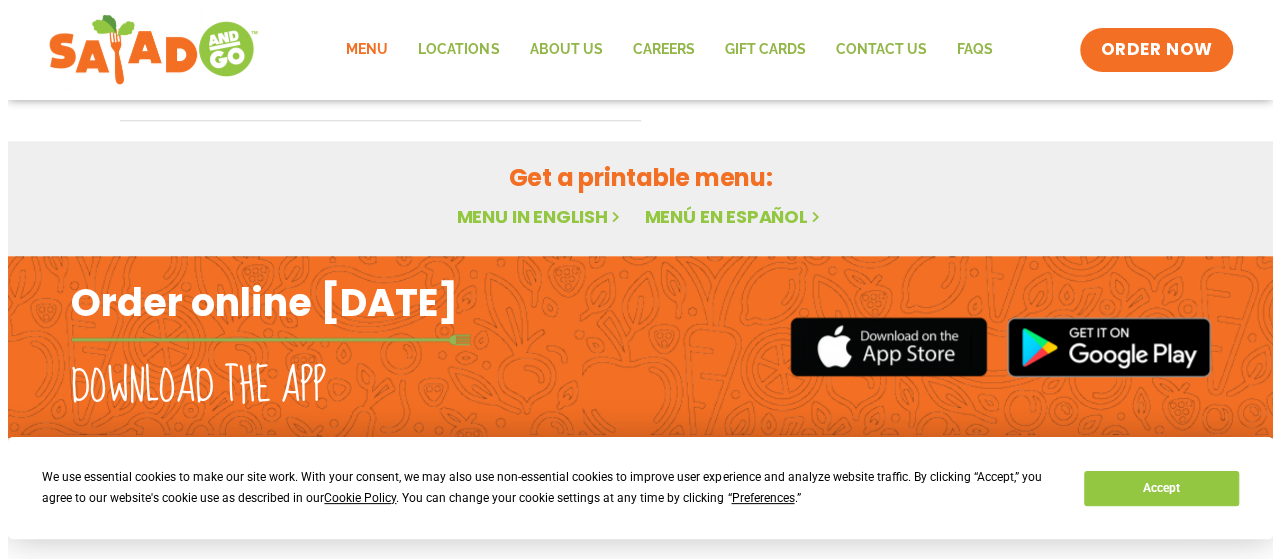 scroll, scrollTop: 884, scrollLeft: 0, axis: vertical 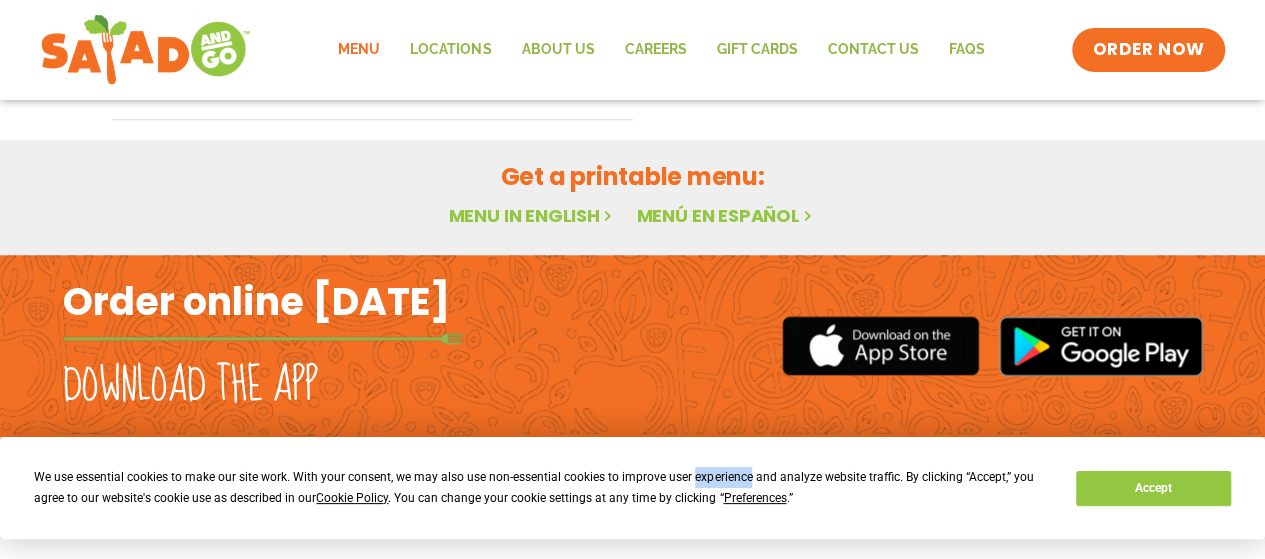click on "Preferences" at bounding box center [754, 498] 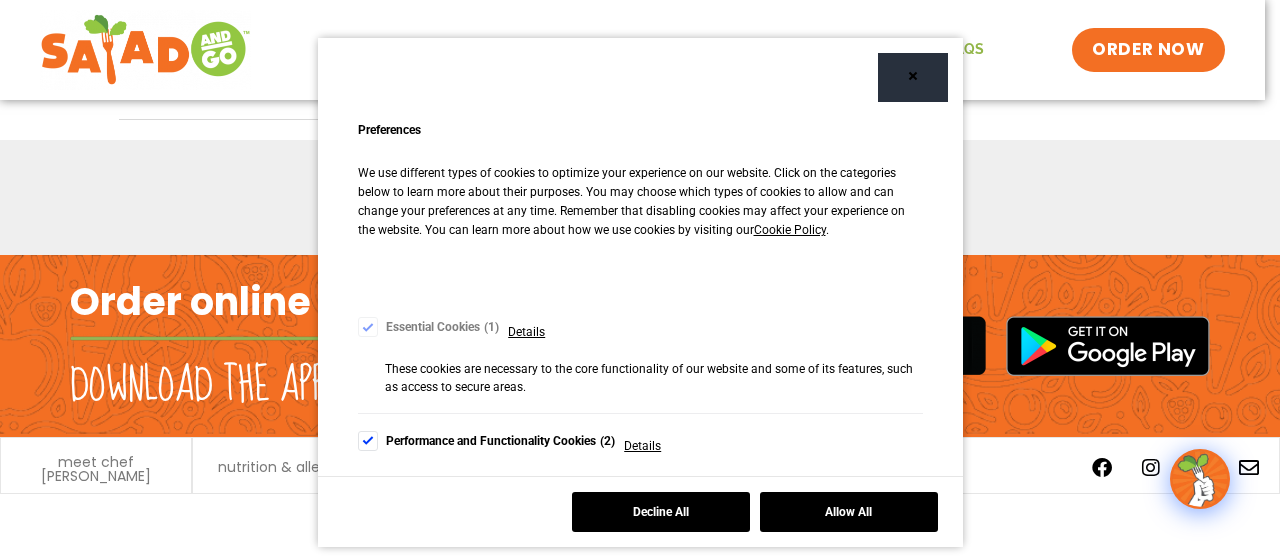 click on "Preferences We use different types of cookies to optimize your experience on our website. Click on the categories below to learn more about their purposes. You may choose which types of cookies to allow and can change your preferences at any time. Remember that disabling cookies may affect your experience on the website. You can learn more about how we use cookies by visiting our  Cookie Policy . Essential Cookies 1 Details These cookies are necessary to the core functionality of our website and some of its features, such as access to secure areas. Performance and Functionality Cookies 2 Details These cookies are used to enhance the performance and functionality of our websites but are nonessential to their use. However, without these cookies, certain functionality (like videos) may become unavailable. Analytics and Customization Cookies 23 Details Advertising Cookies 43 Details Social networking Cookies 1 Details Unclassified Cookies 25 Details Decline All Allow All" at bounding box center [640, 279] 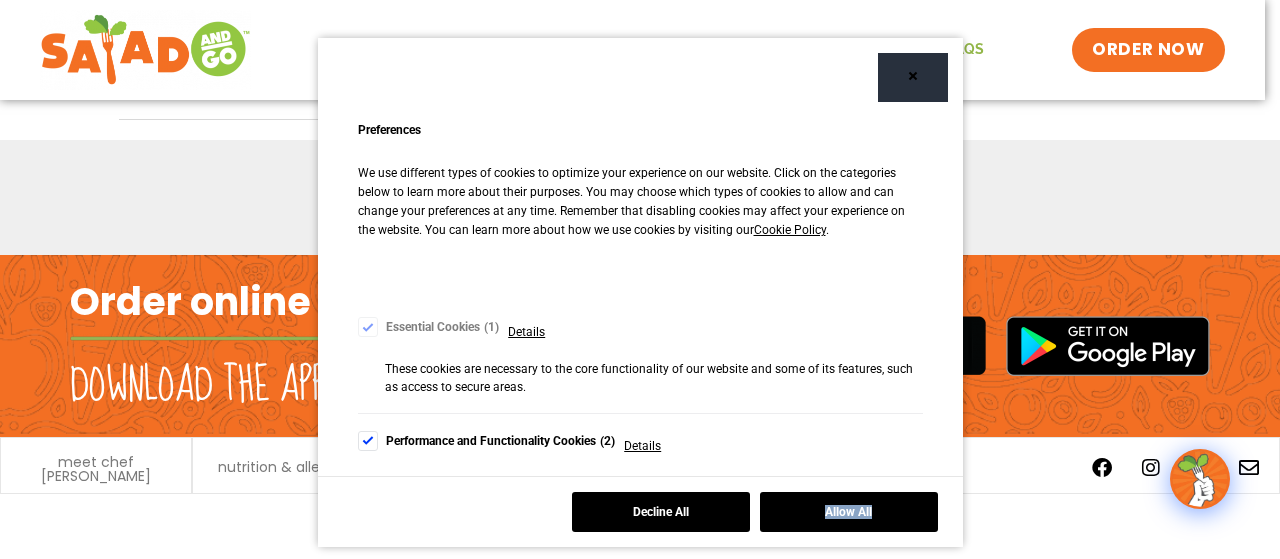 click on "Preferences We use different types of cookies to optimize your experience on our website. Click on the categories below to learn more about their purposes. You may choose which types of cookies to allow and can change your preferences at any time. Remember that disabling cookies may affect your experience on the website. You can learn more about how we use cookies by visiting our  Cookie Policy . Essential Cookies 1 Details These cookies are necessary to the core functionality of our website and some of its features, such as access to secure areas. Performance and Functionality Cookies 2 Details These cookies are used to enhance the performance and functionality of our websites but are nonessential to their use. However, without these cookies, certain functionality (like videos) may become unavailable. Analytics and Customization Cookies 23 Details Advertising Cookies 43 Details Social networking Cookies 1 Details Unclassified Cookies 25 Details Decline All Allow All" at bounding box center (640, 279) 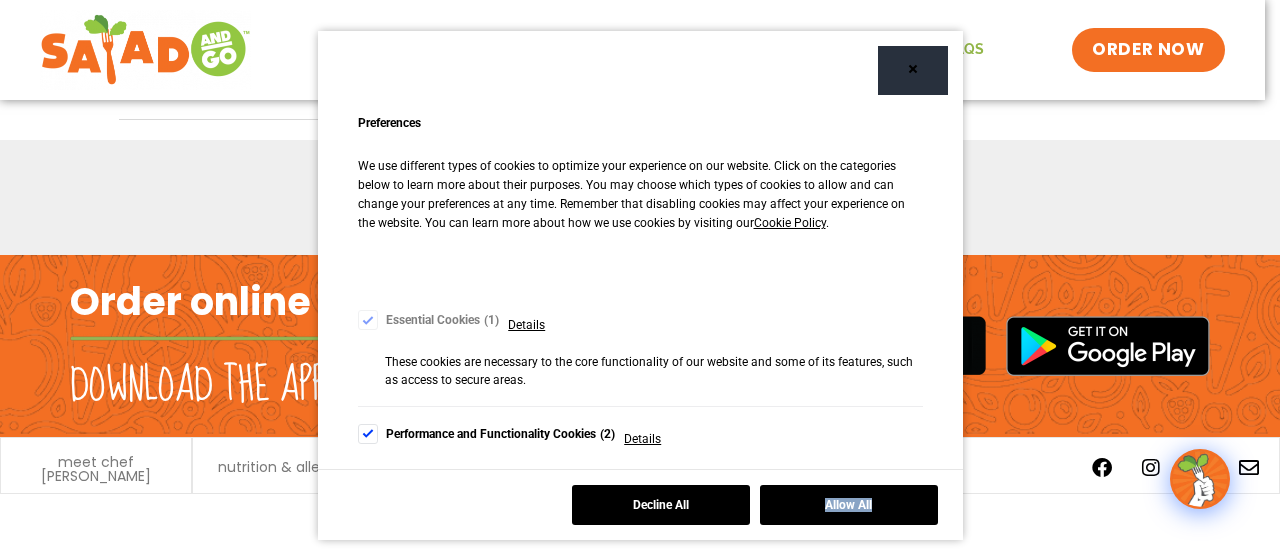 click on "Performance and Functionality Cookies 2" at bounding box center (501, 434) 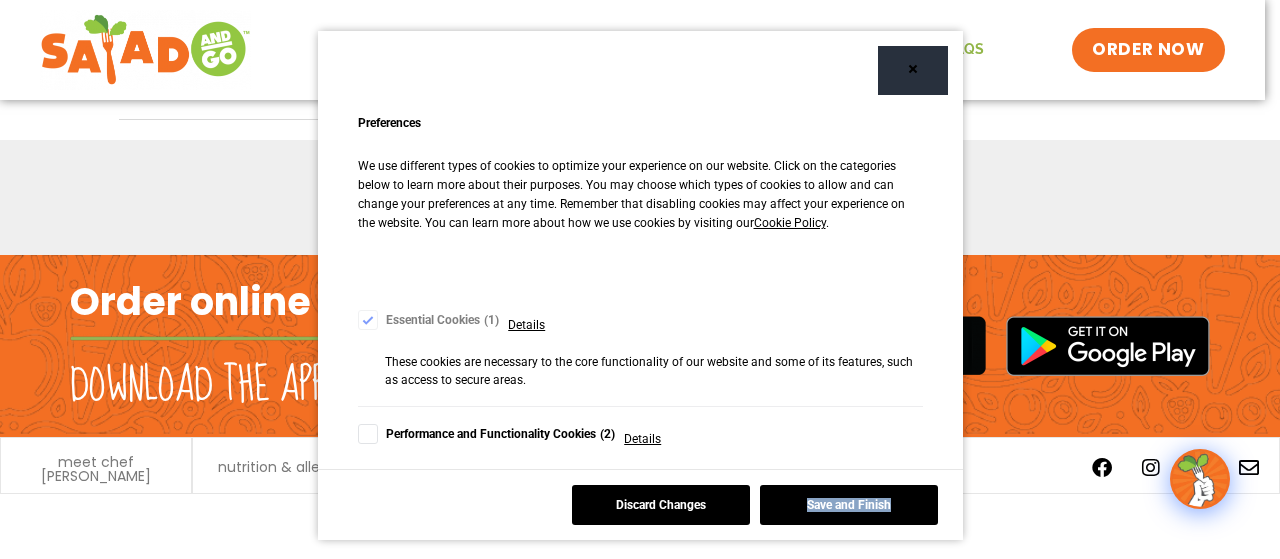 click on "Performance and Functionality Cookies 2" at bounding box center [501, 434] 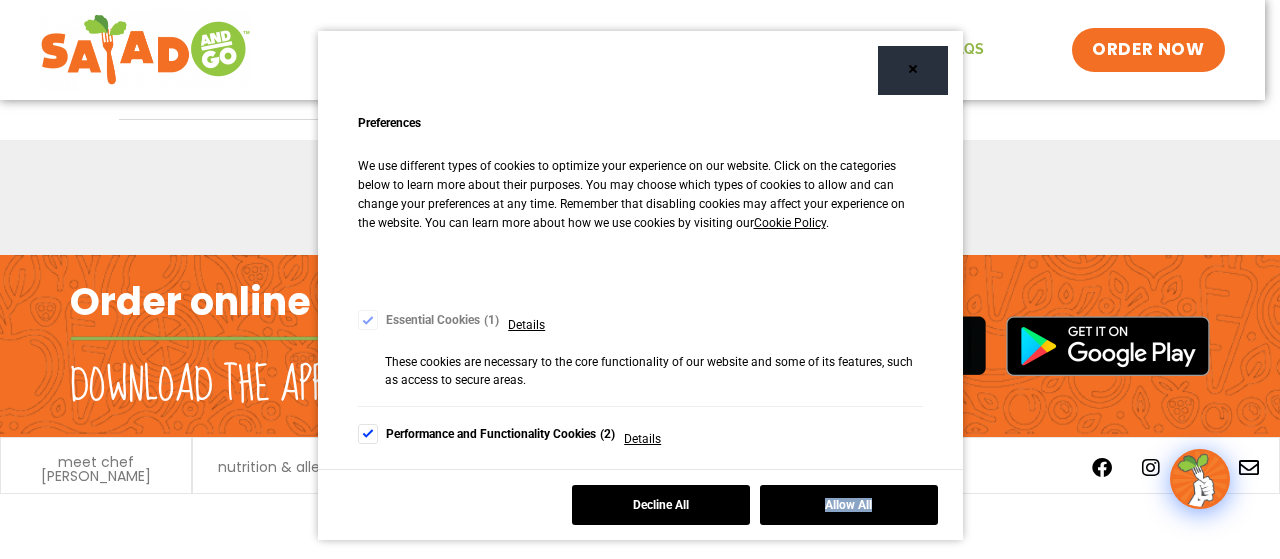 click on "Performance and Functionality Cookies 2" at bounding box center (501, 434) 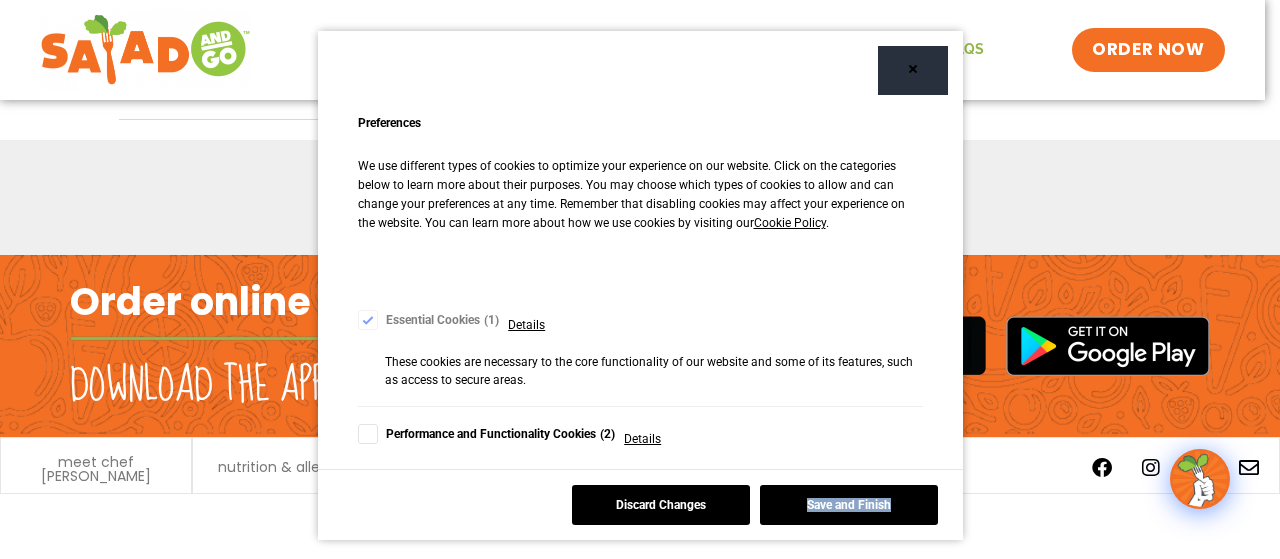 click on "Performance and Functionality Cookies 2" at bounding box center [501, 434] 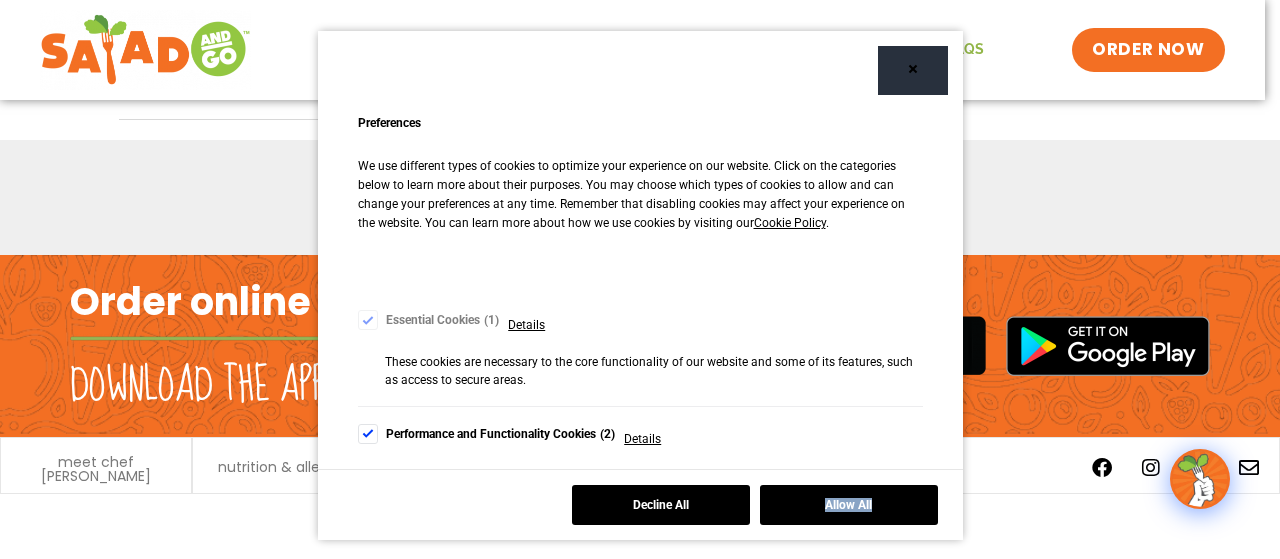 click on "Performance and Functionality Cookies 2" at bounding box center [501, 434] 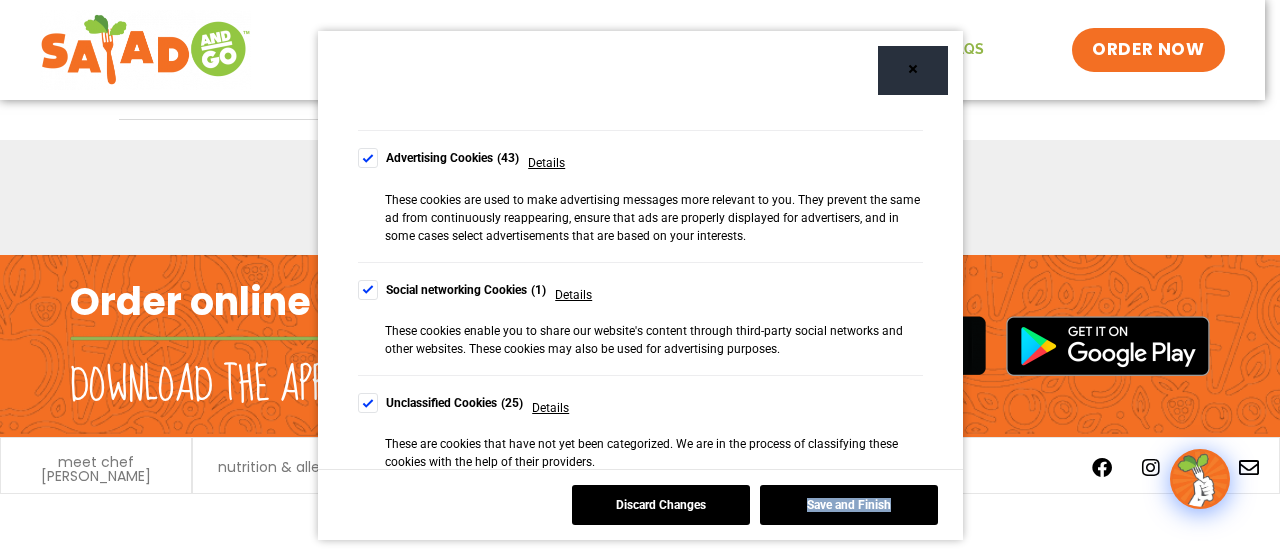 click on "Unclassified Cookies 25 Details These are cookies that have not yet been categorized. We are in the process of classifying these cookies with the help of their providers." at bounding box center [640, 432] 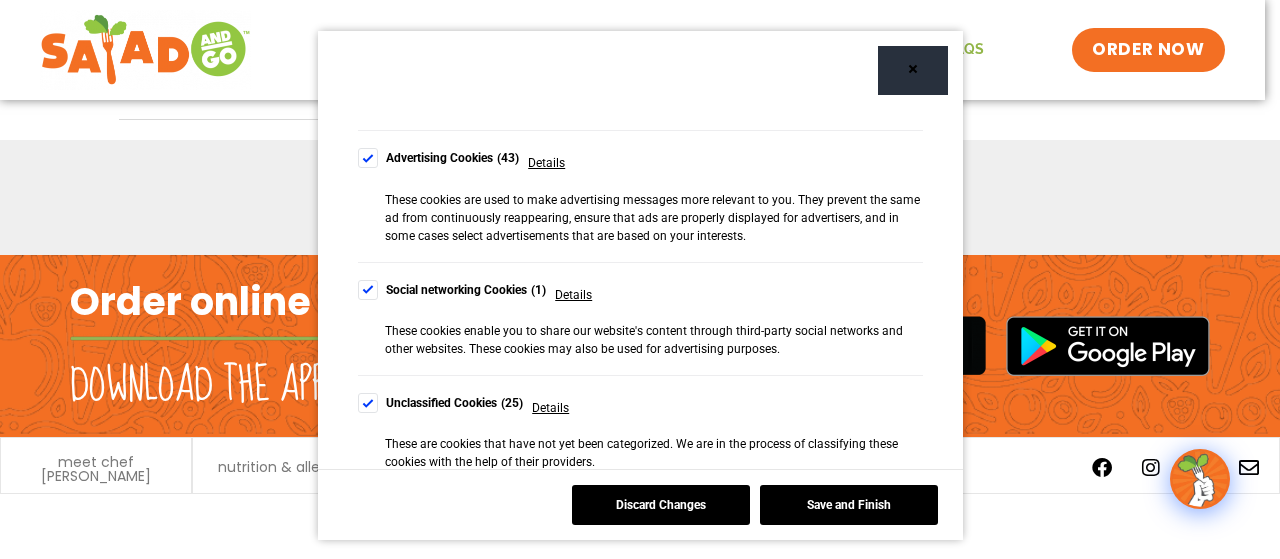 scroll, scrollTop: 556, scrollLeft: 0, axis: vertical 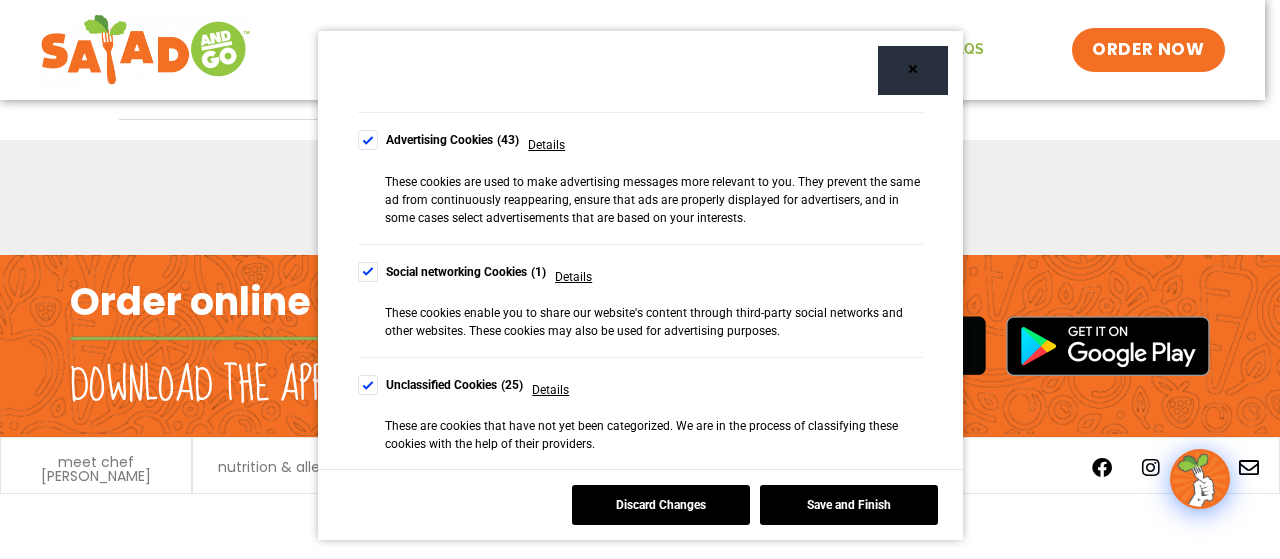 click on "Unclassified Cookies 25 Details These are cookies that have not yet been categorized. We are in the process of classifying these cookies with the help of their providers." at bounding box center (640, 414) 